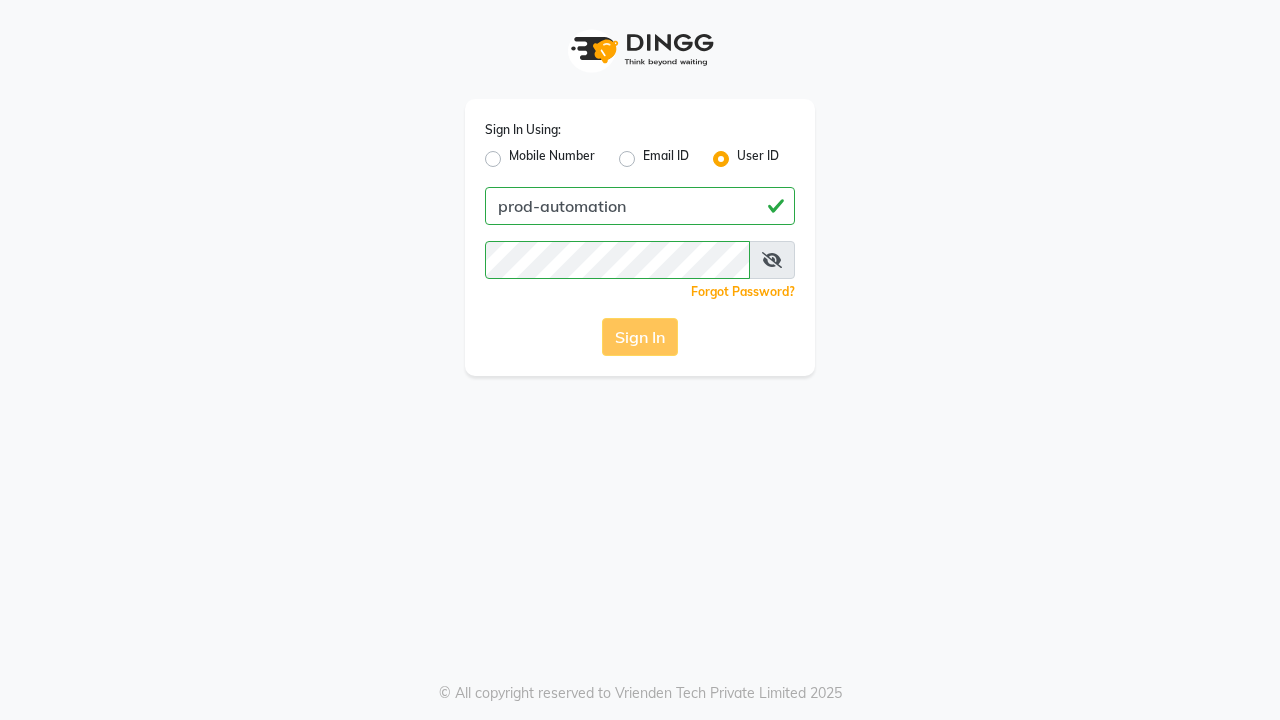 scroll, scrollTop: 0, scrollLeft: 0, axis: both 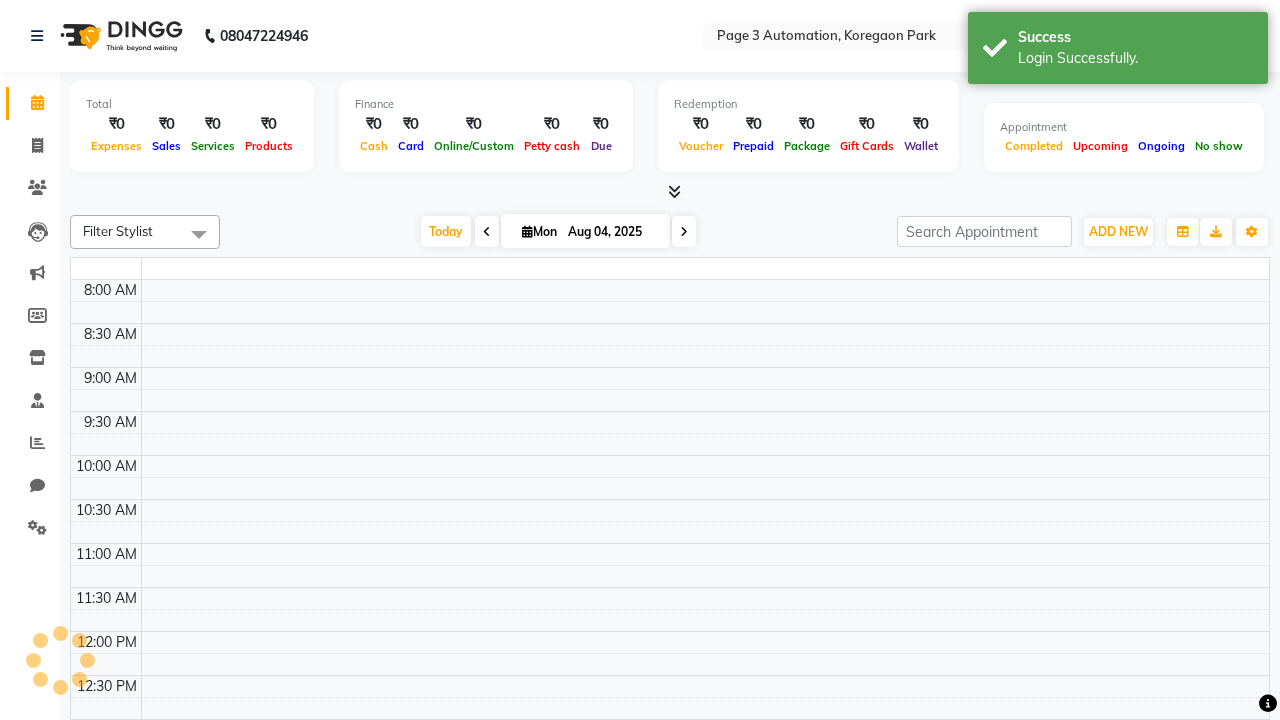 select on "en" 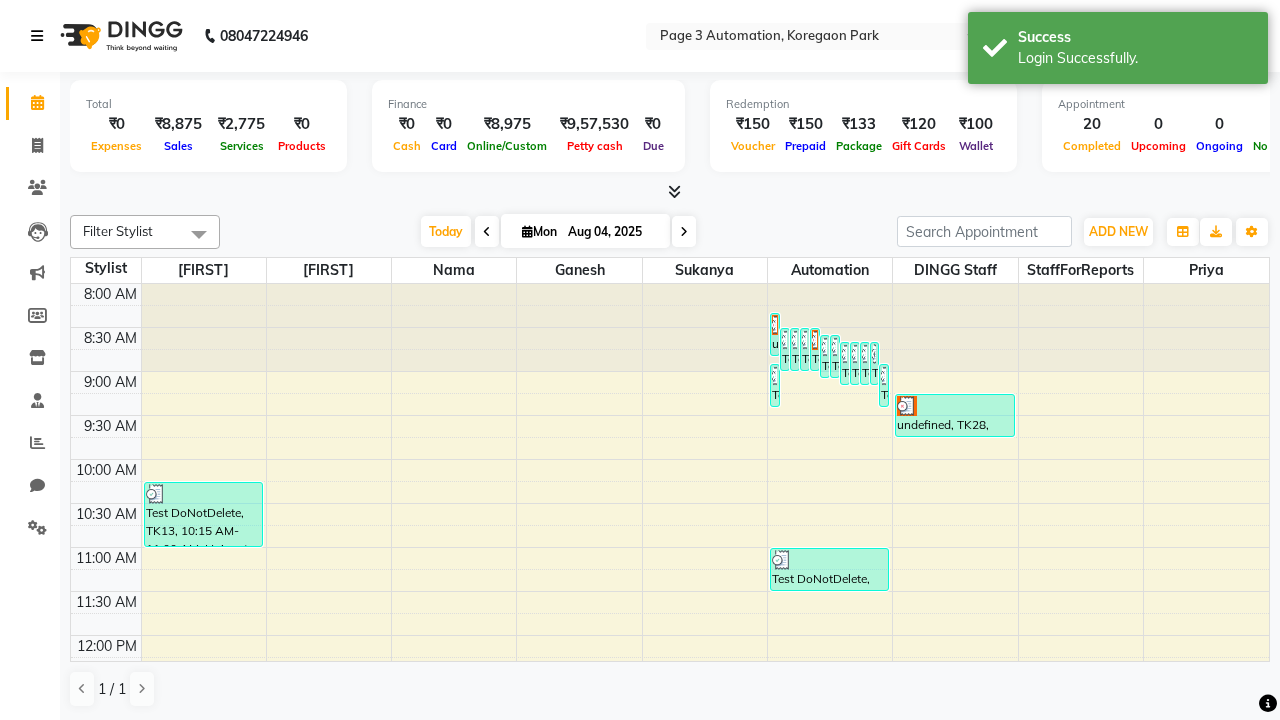 click at bounding box center (37, 36) 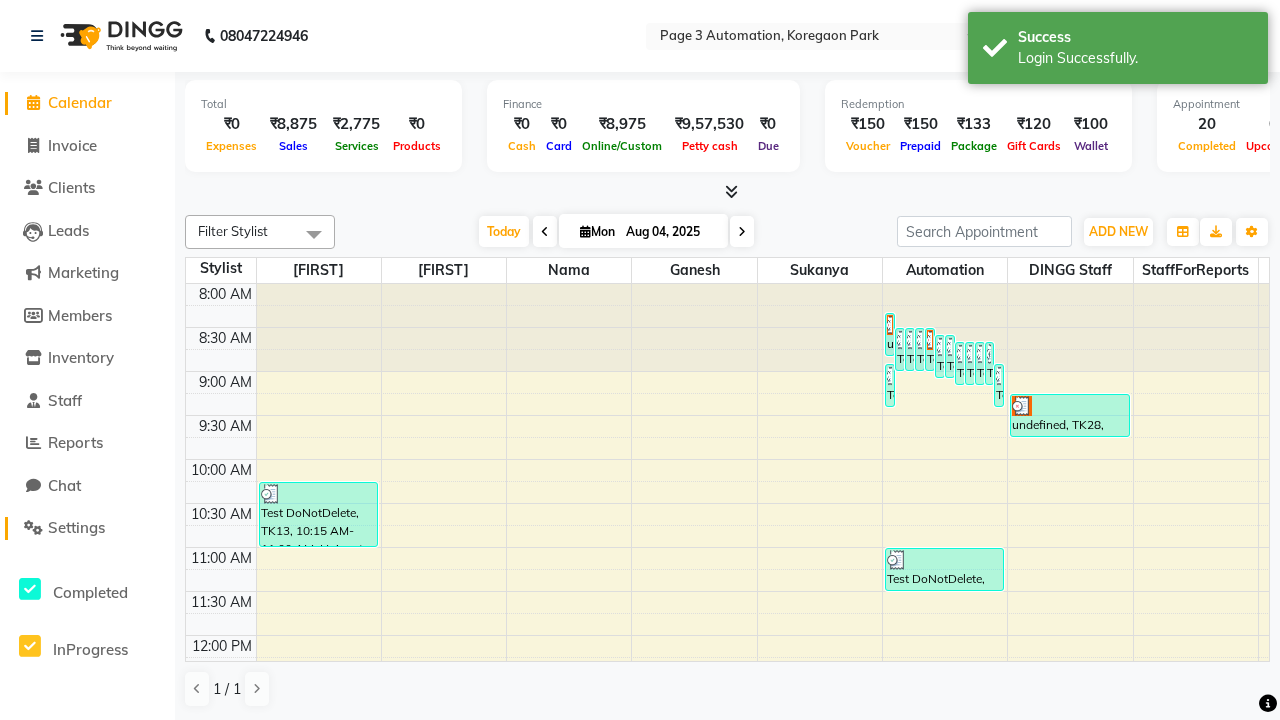click on "Settings" 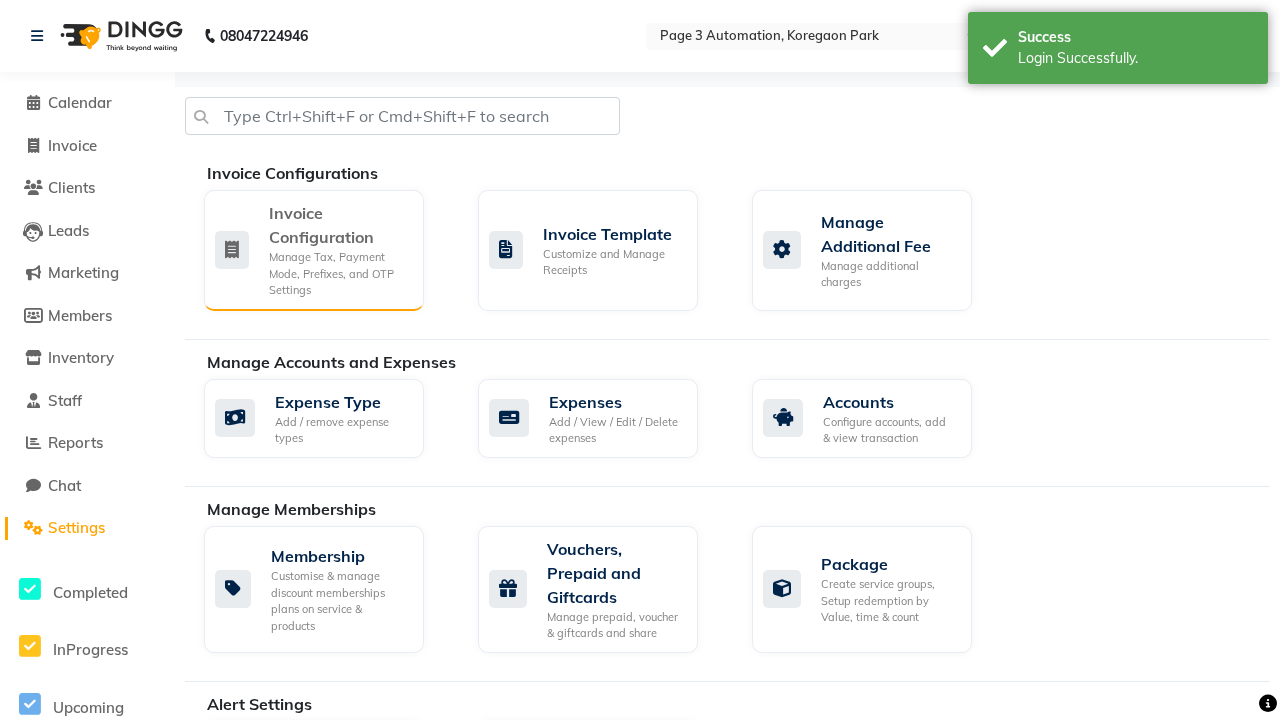 click on "Manage Tax, Payment Mode, Prefixes, and OTP Settings" 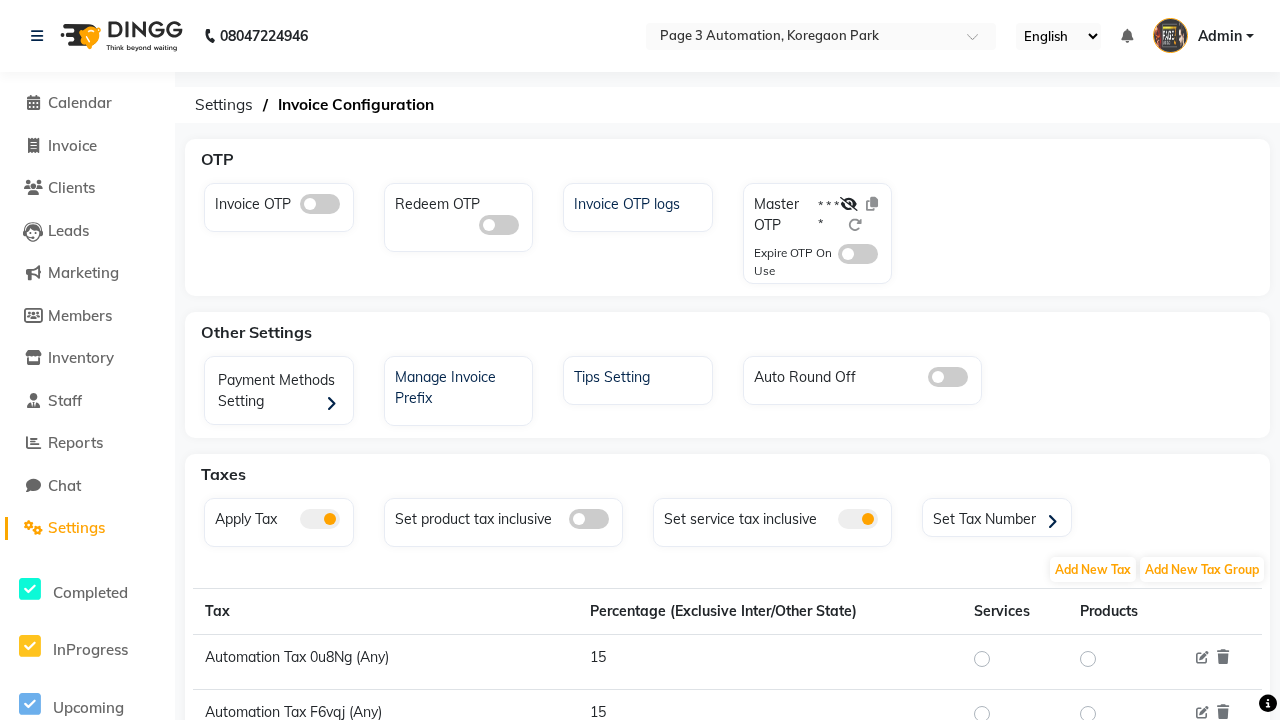 click 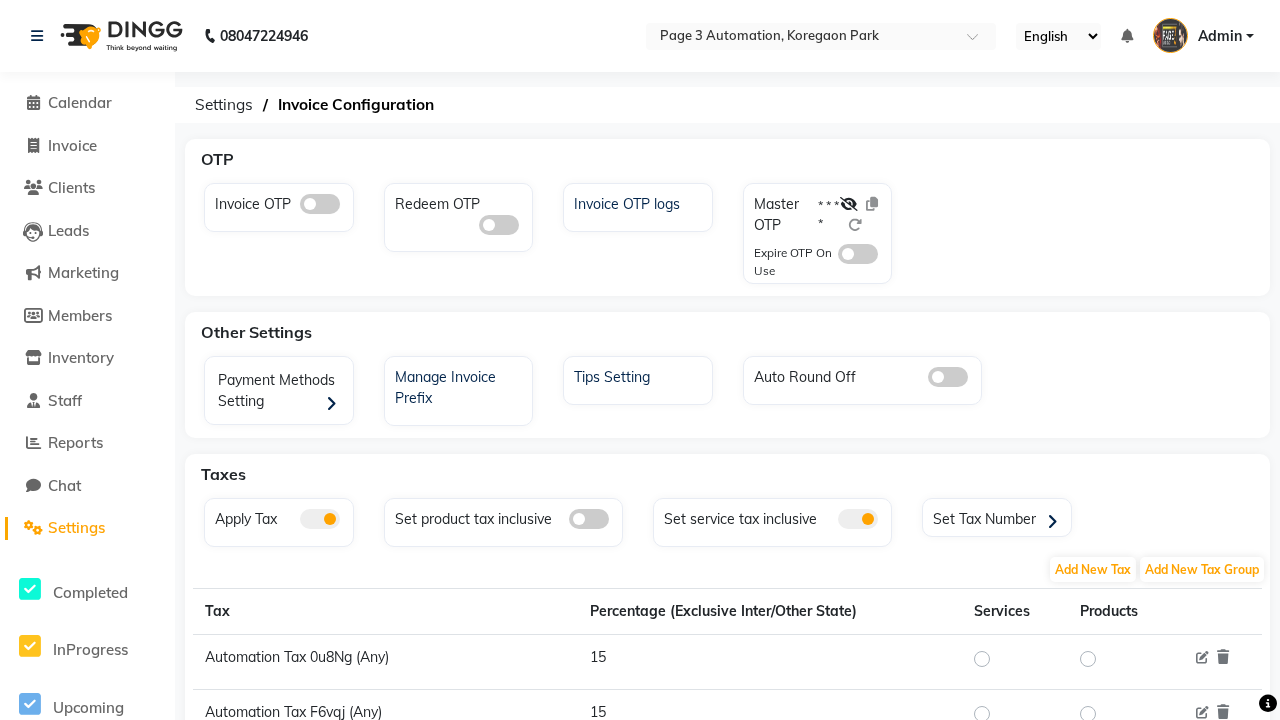click 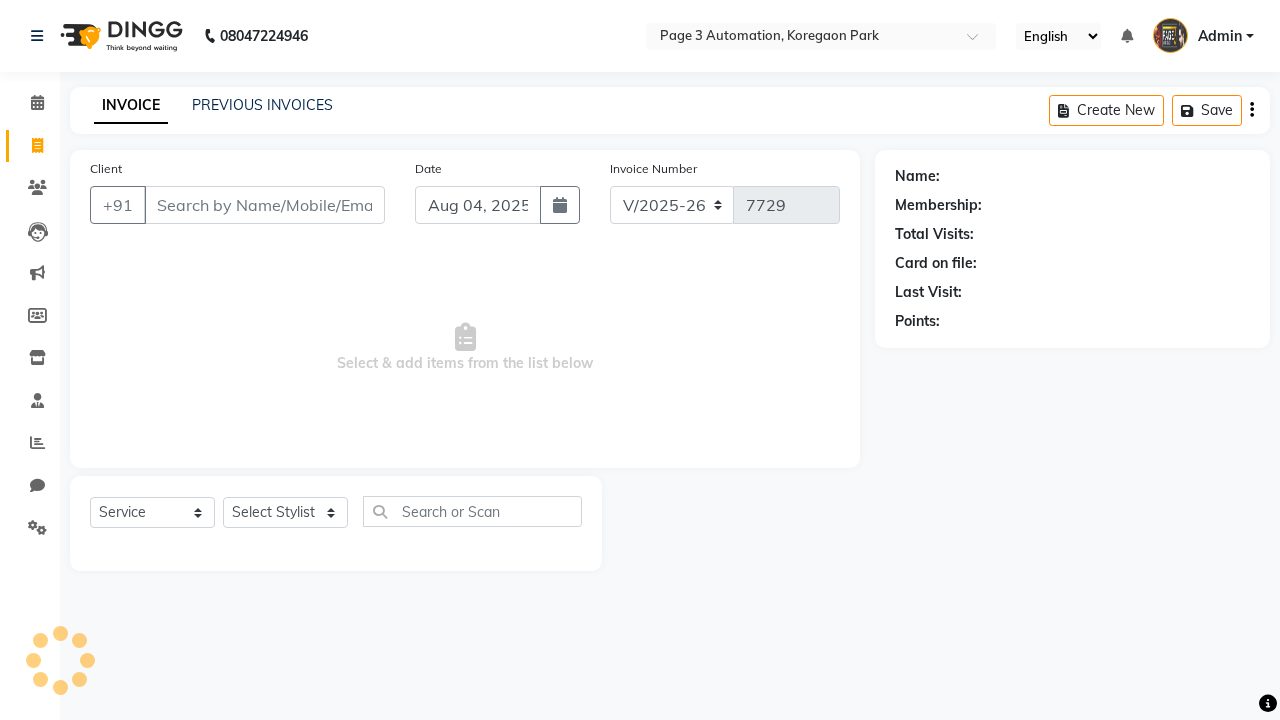 select on "2774" 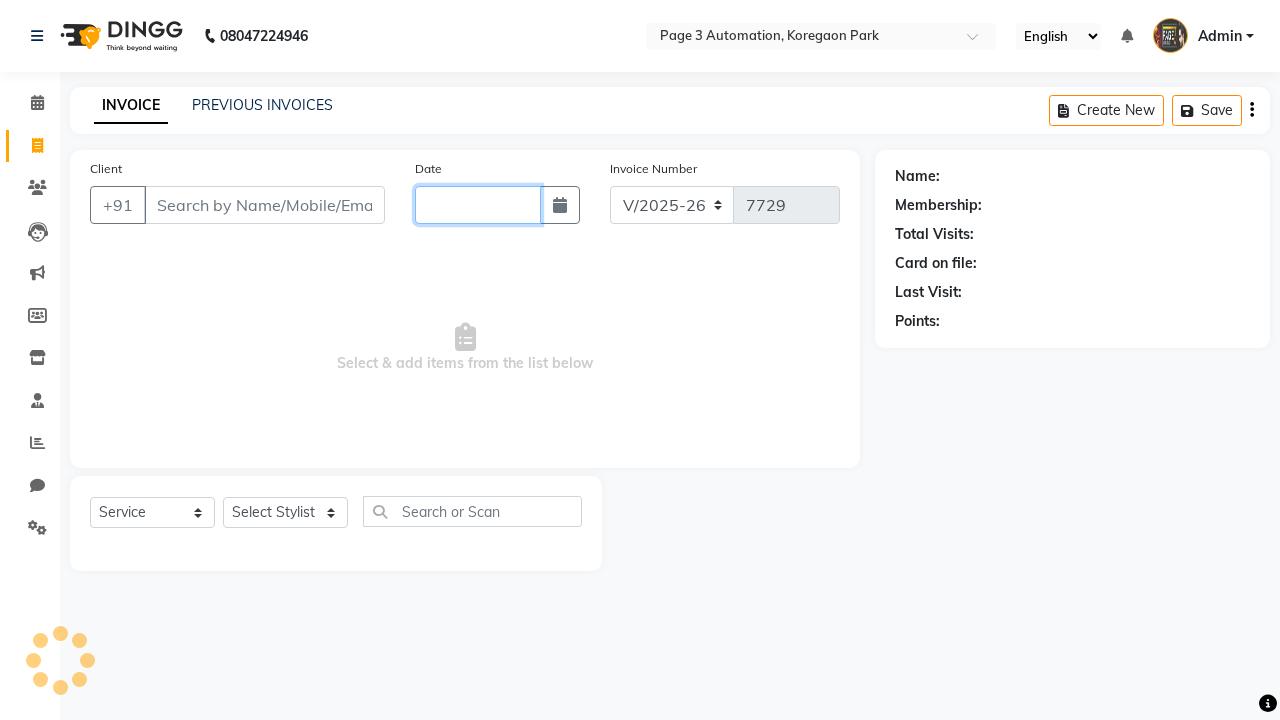 scroll, scrollTop: 0, scrollLeft: 0, axis: both 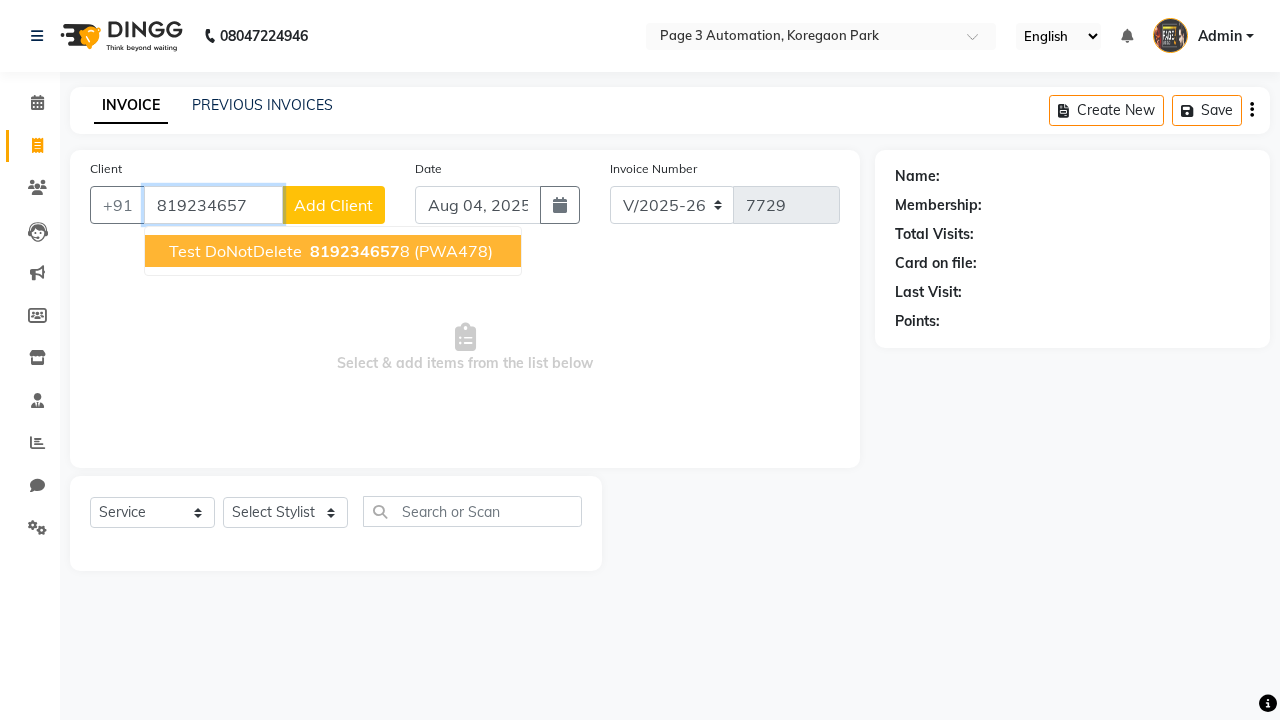 click on "819234657" at bounding box center (355, 251) 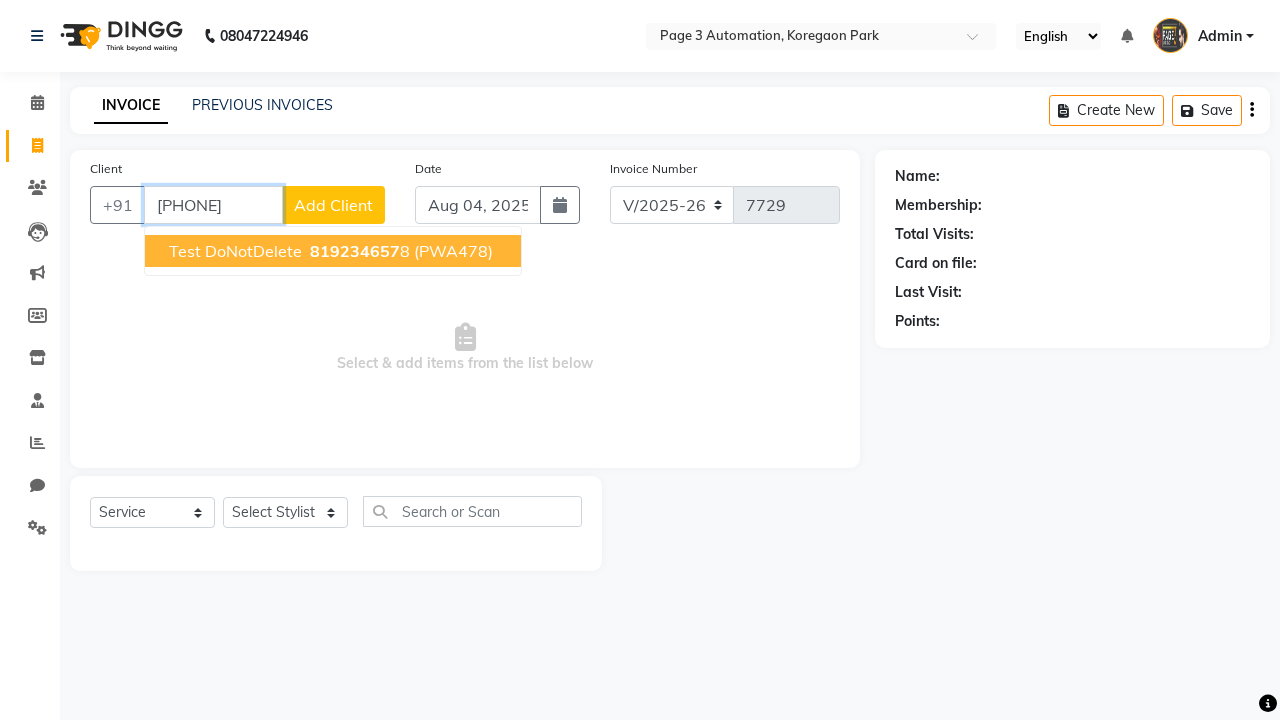 type on "[PHONE]" 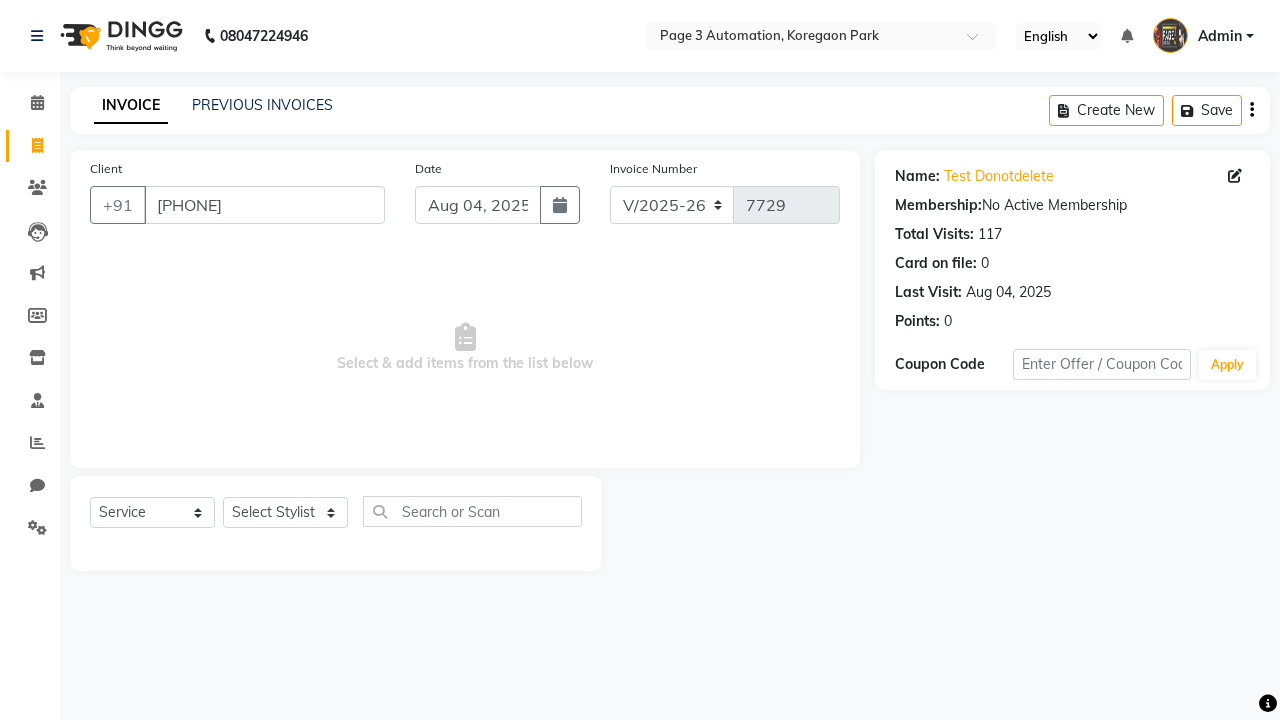 select on "71572" 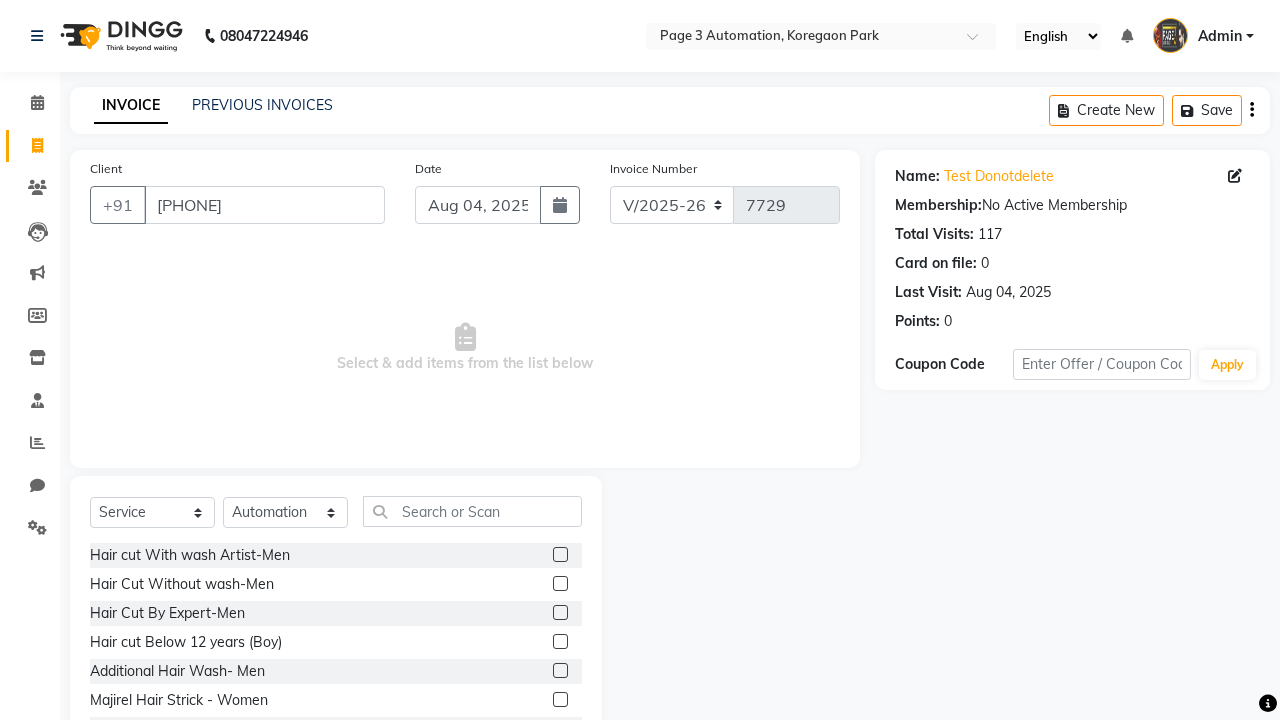click 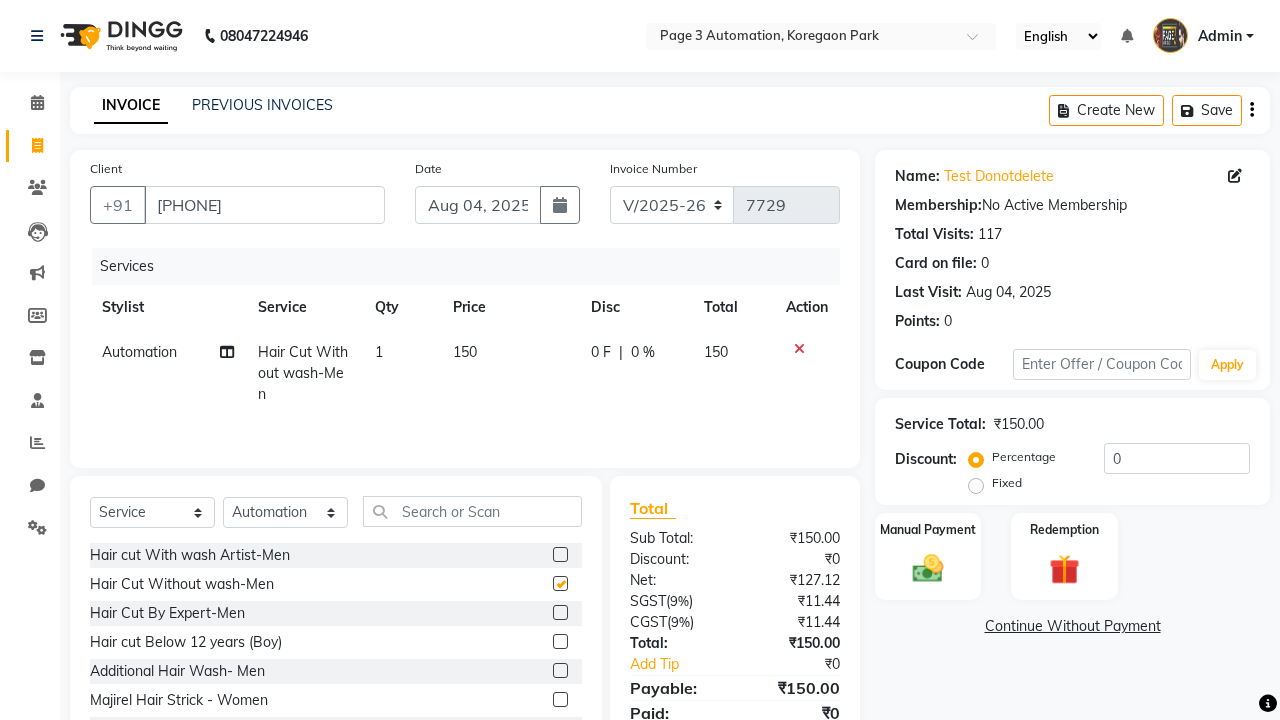 checkbox on "false" 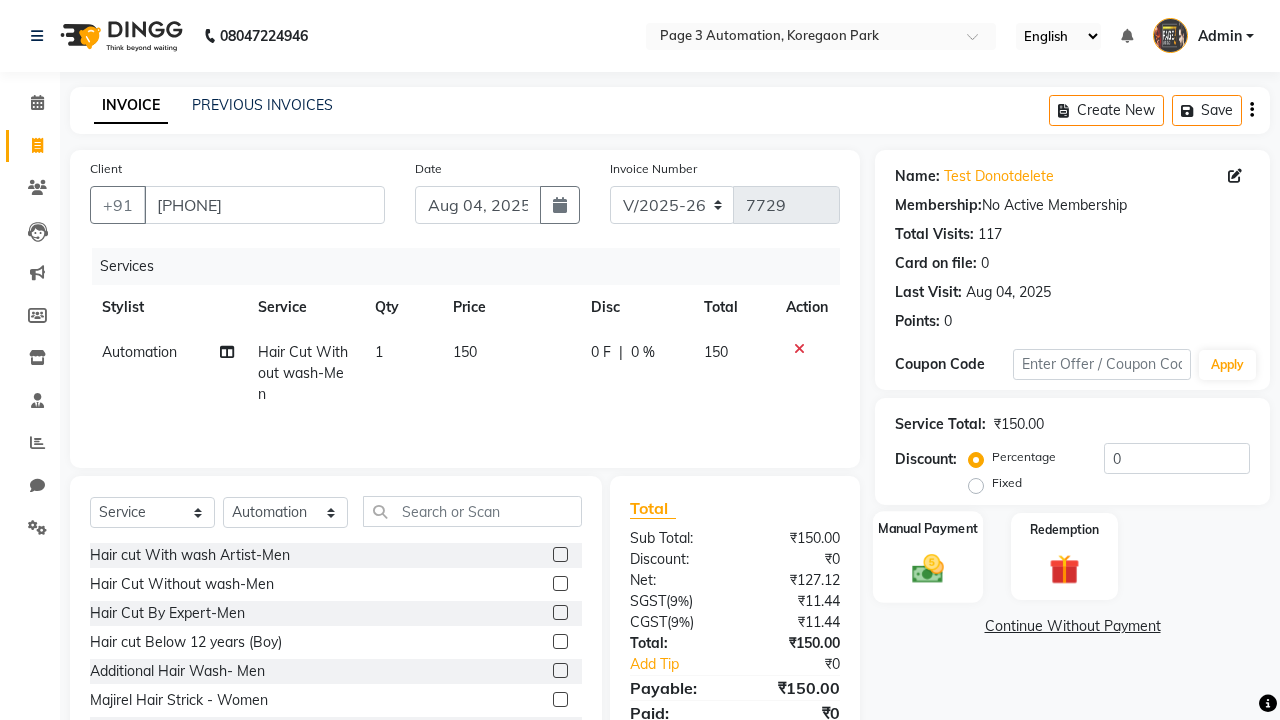 click 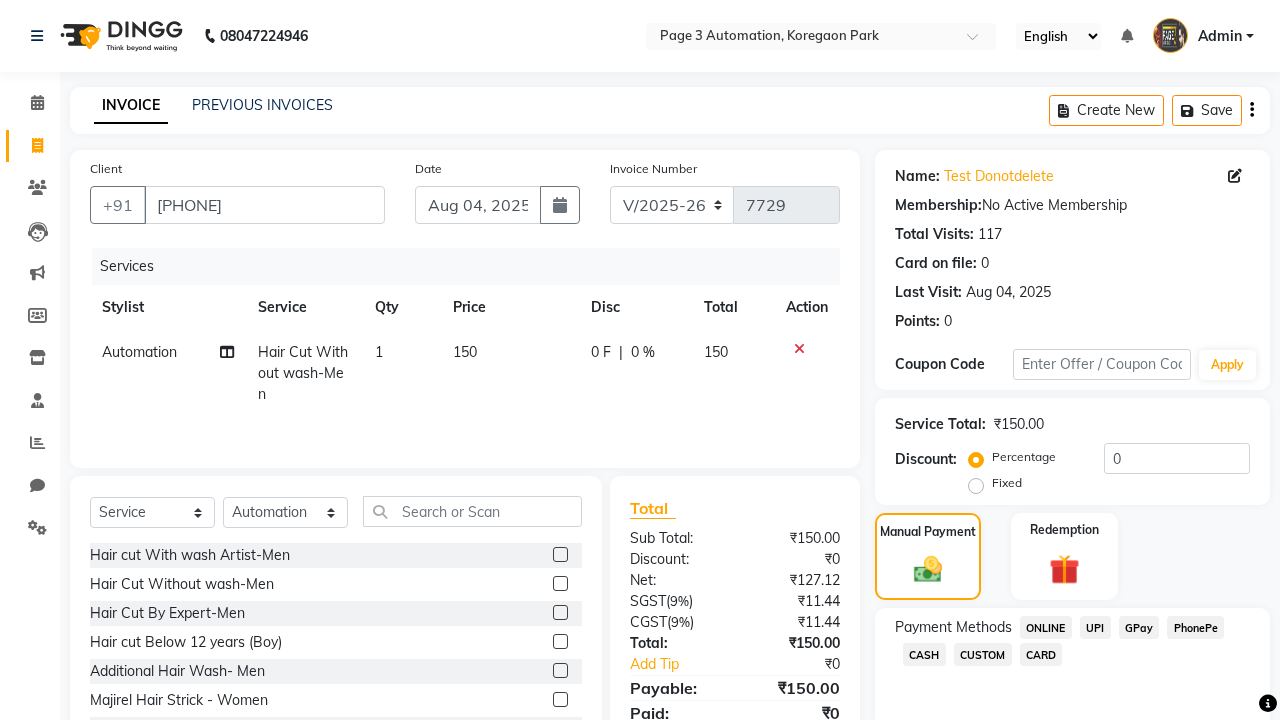 click on "ONLINE" 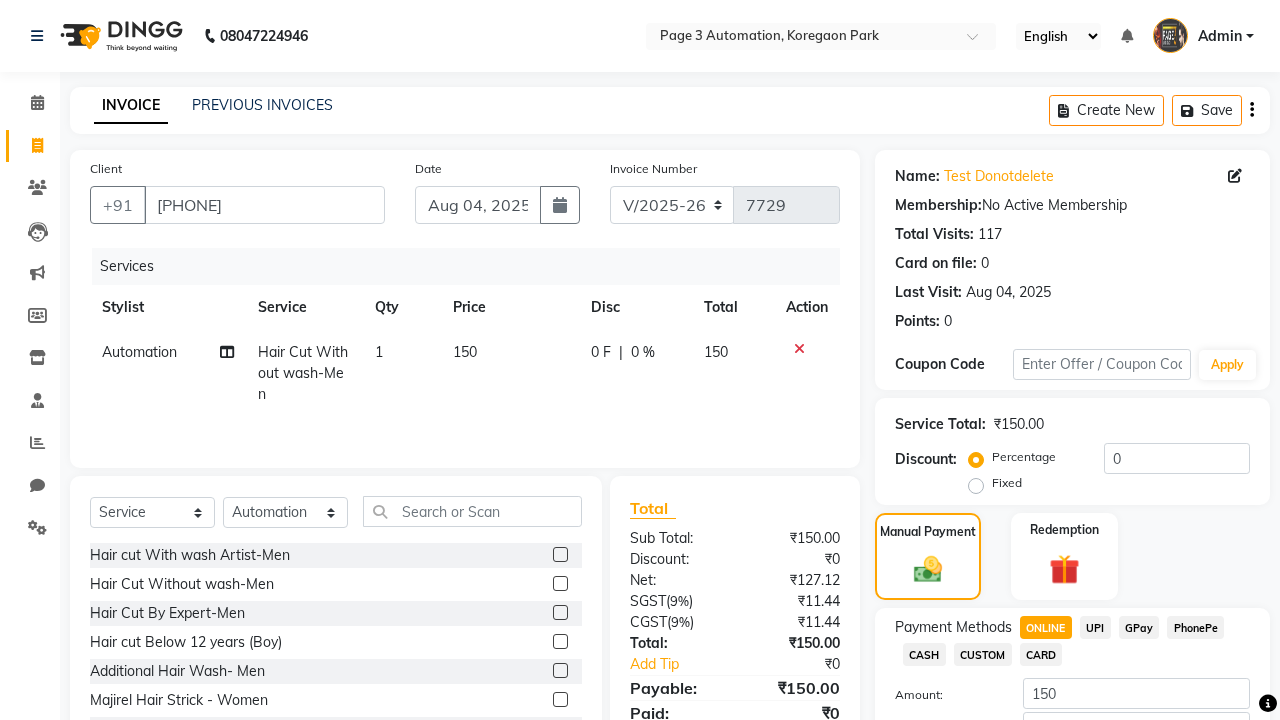 scroll, scrollTop: 135, scrollLeft: 0, axis: vertical 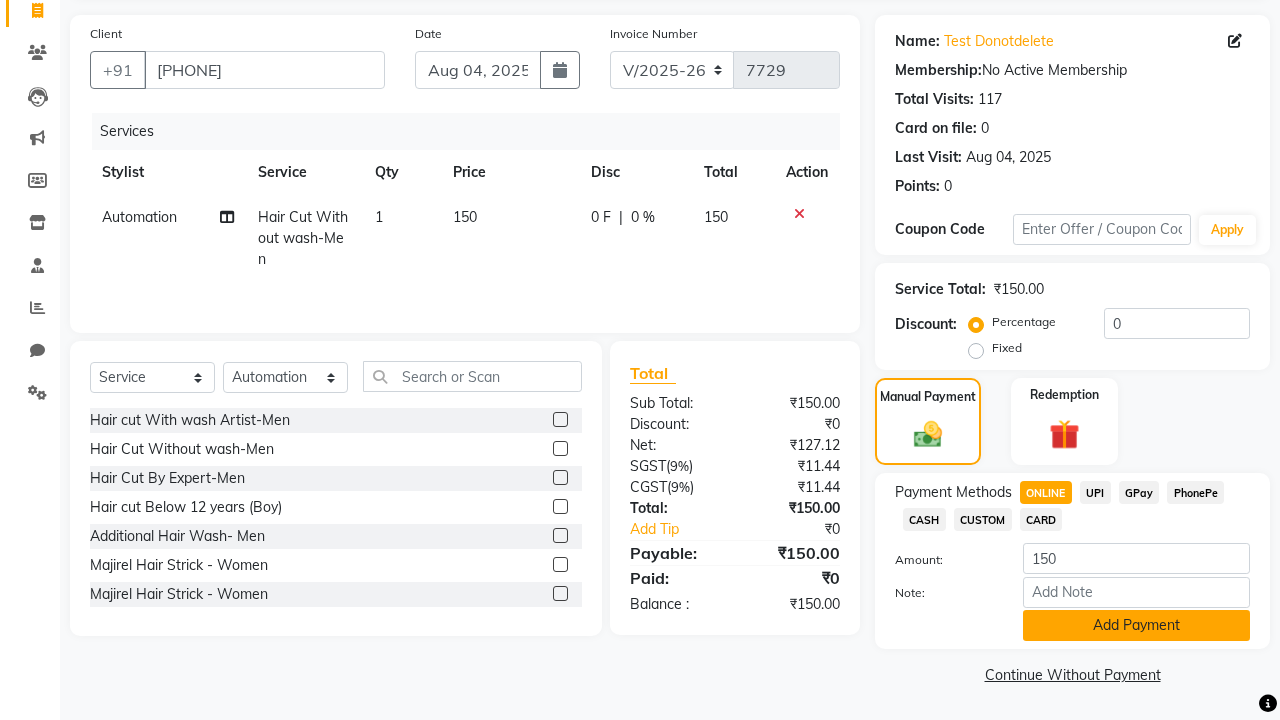 click on "Add Payment" 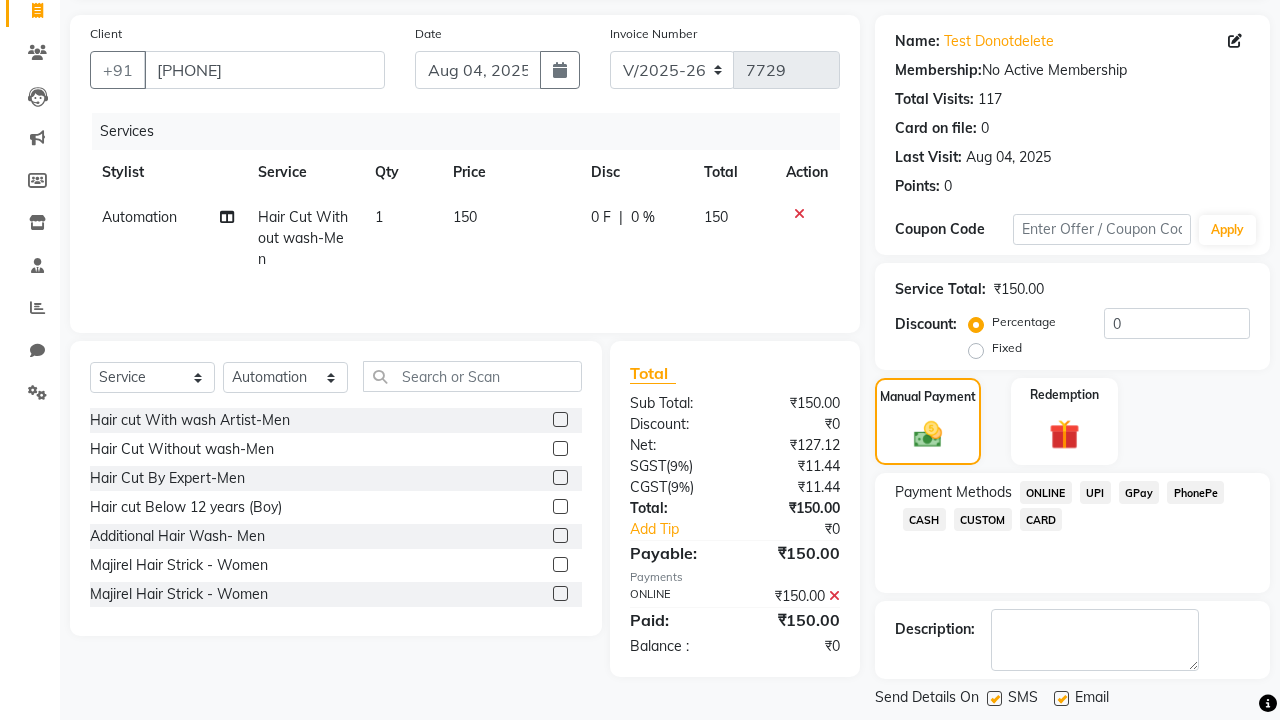 click on "Generate OTP" 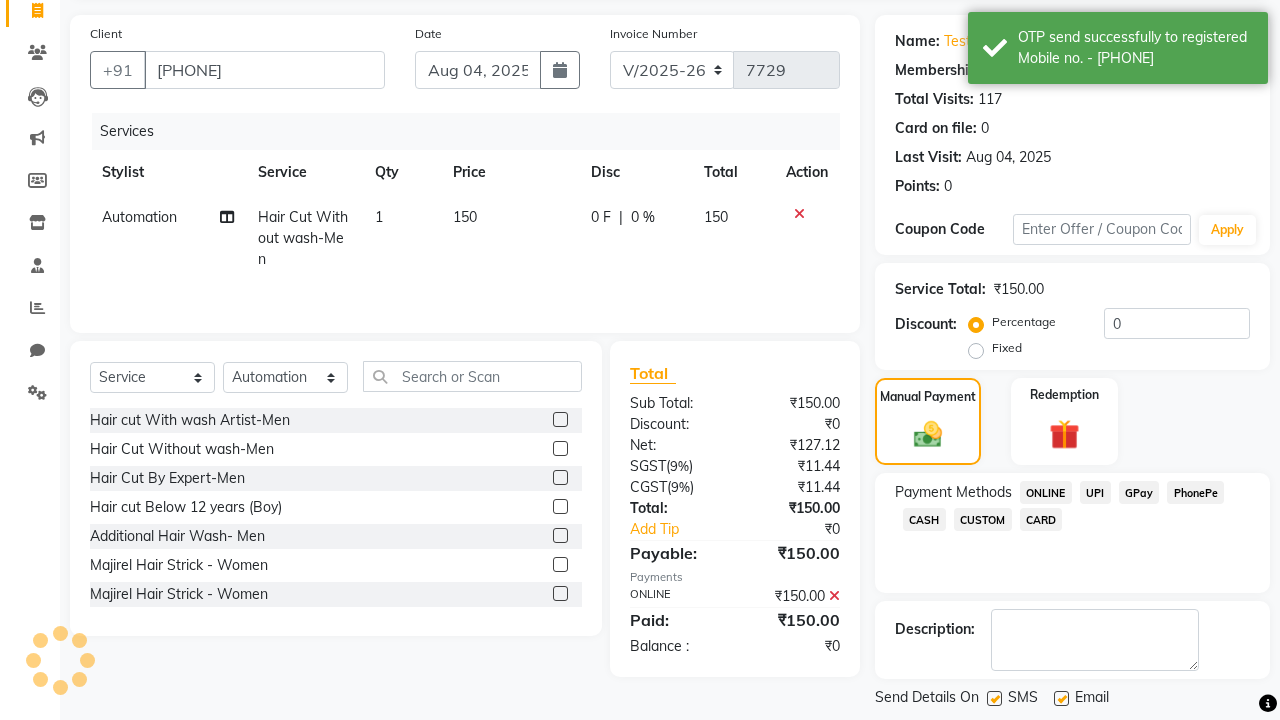 scroll, scrollTop: 231, scrollLeft: 0, axis: vertical 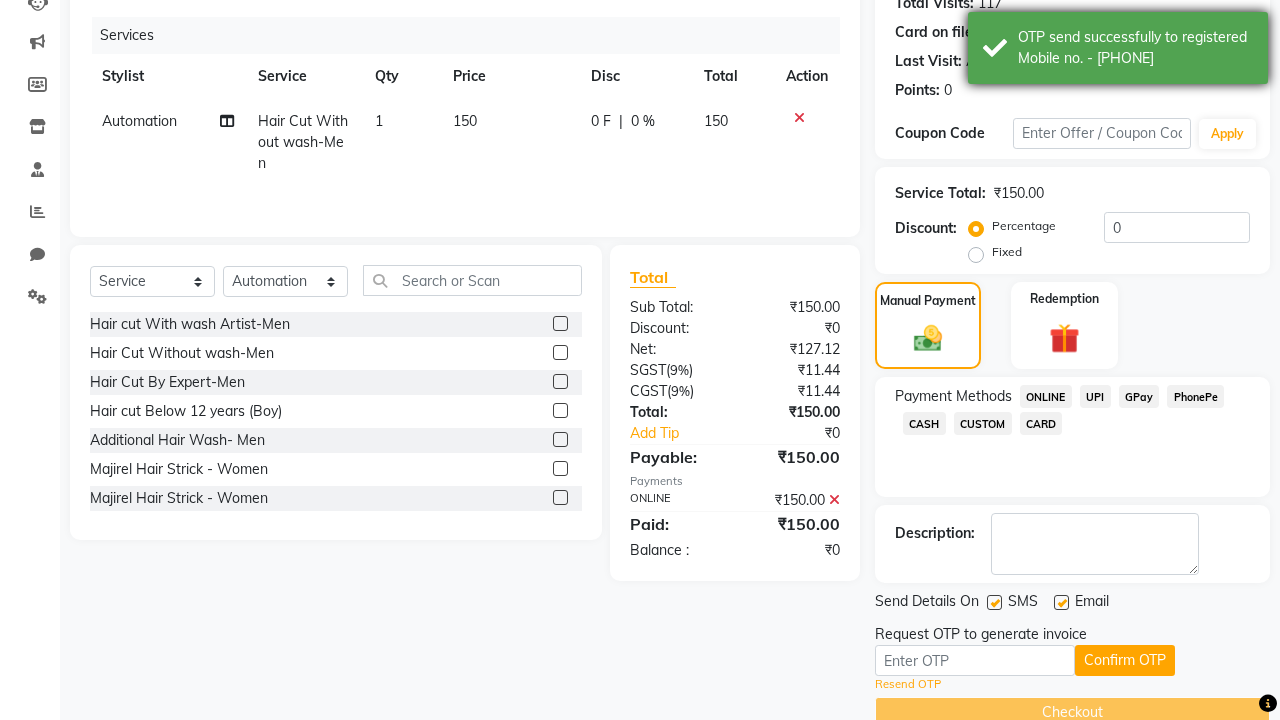 click on "OTP send successfully to registered  Mobile no. - [PHONE]" at bounding box center [1135, 48] 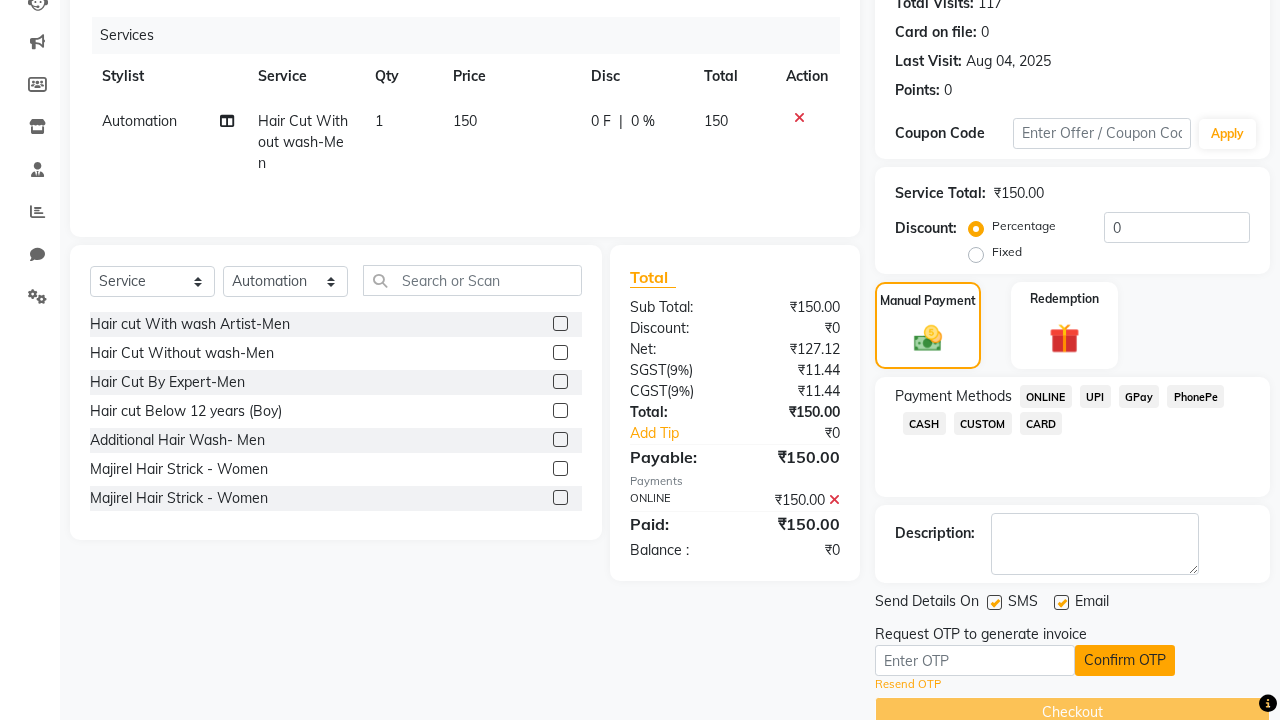 click on "Confirm OTP" 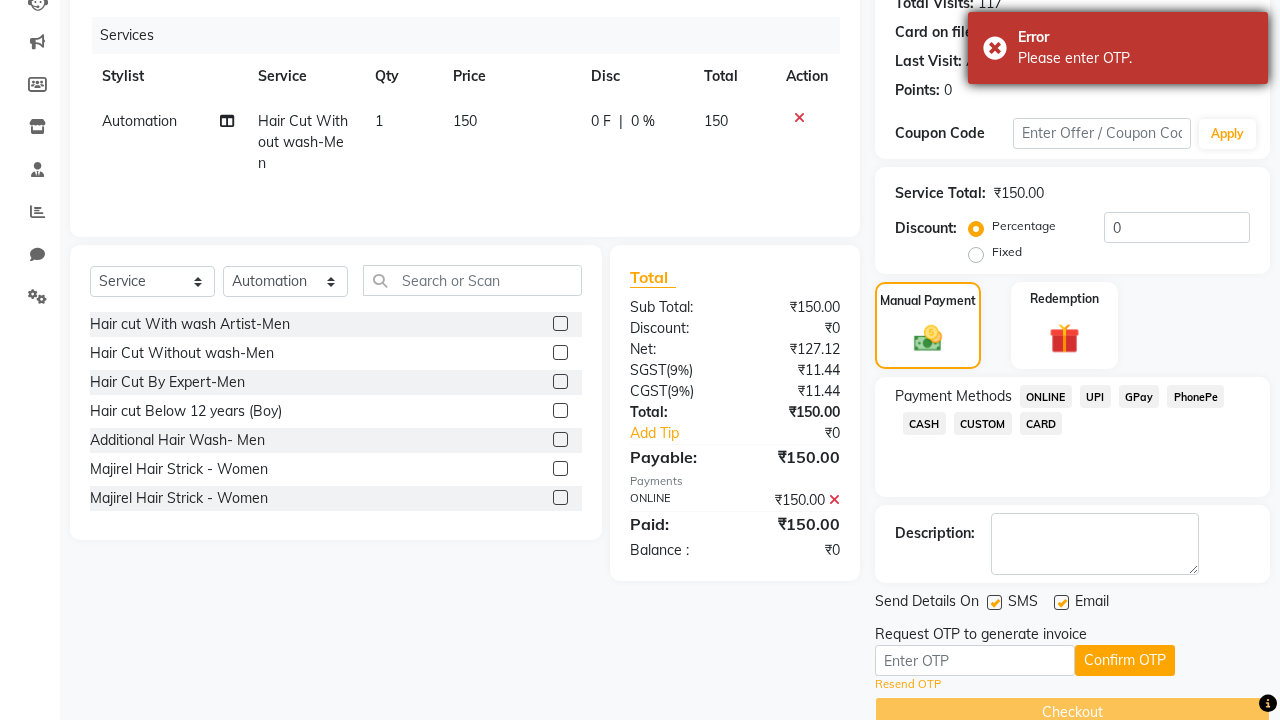 click on "Please enter OTP." at bounding box center (1135, 58) 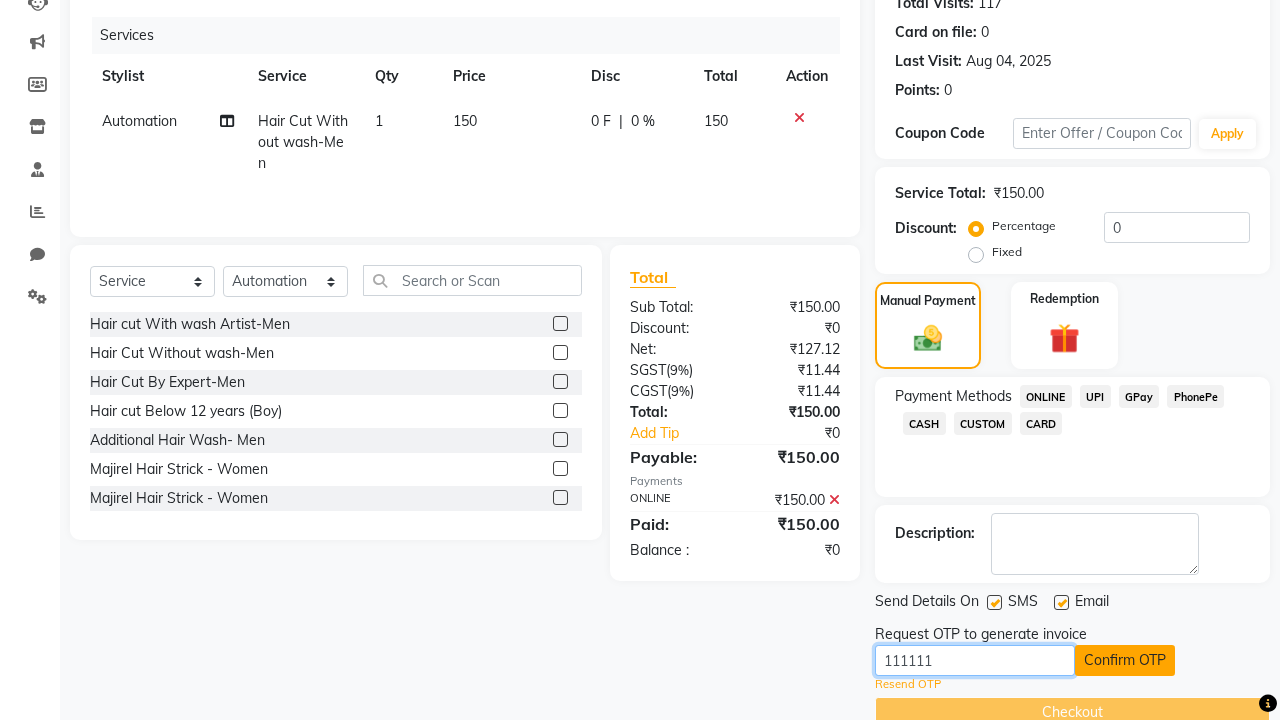 type on "111111" 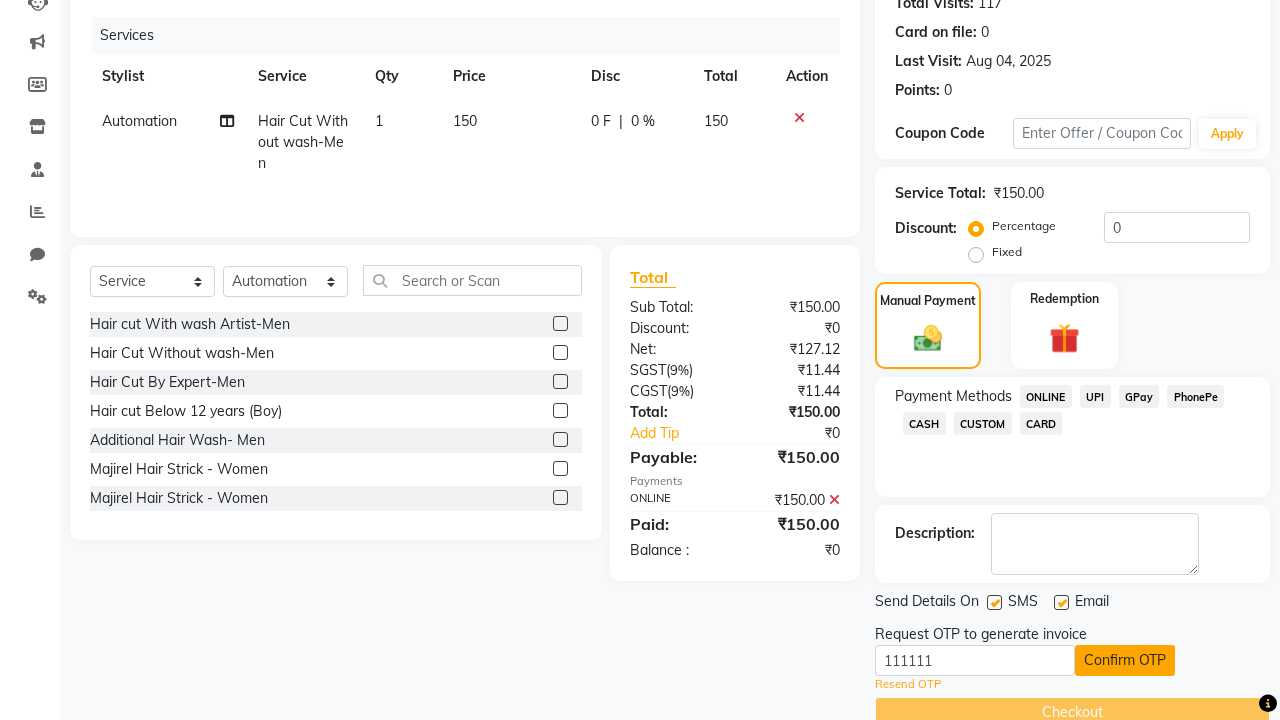 click on "Confirm OTP" 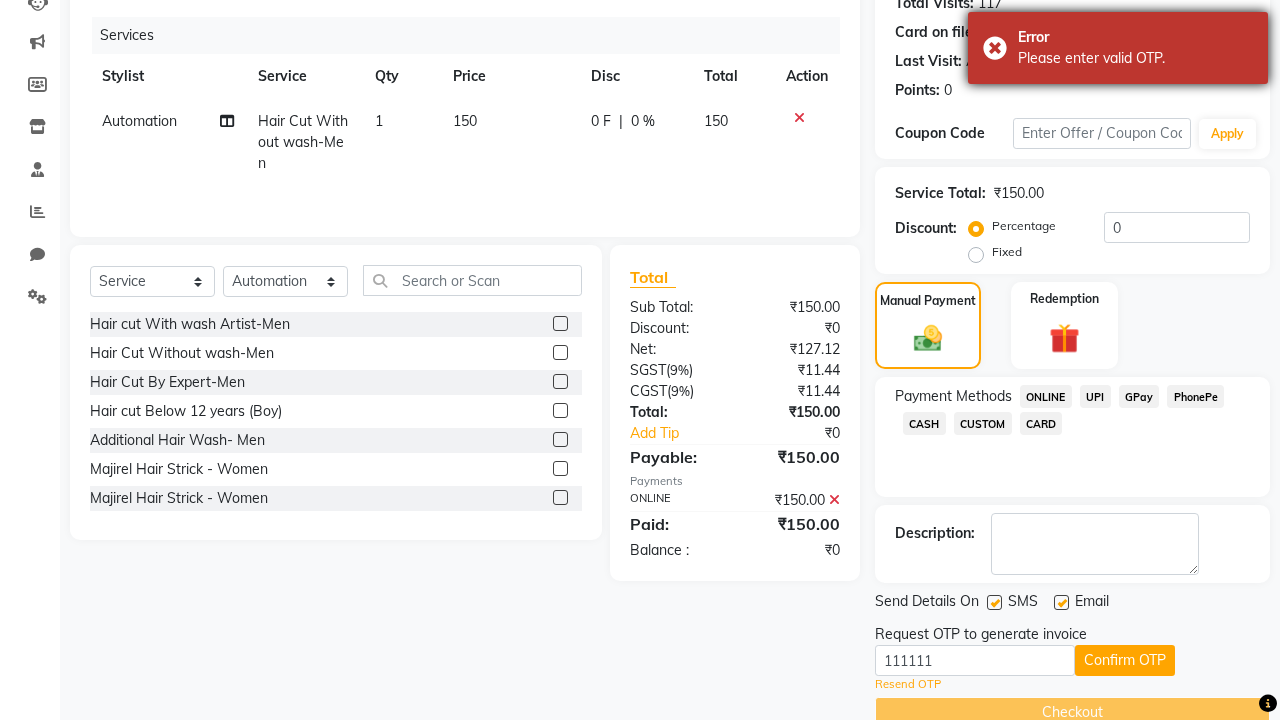 click on "Please enter valid OTP." at bounding box center [1135, 58] 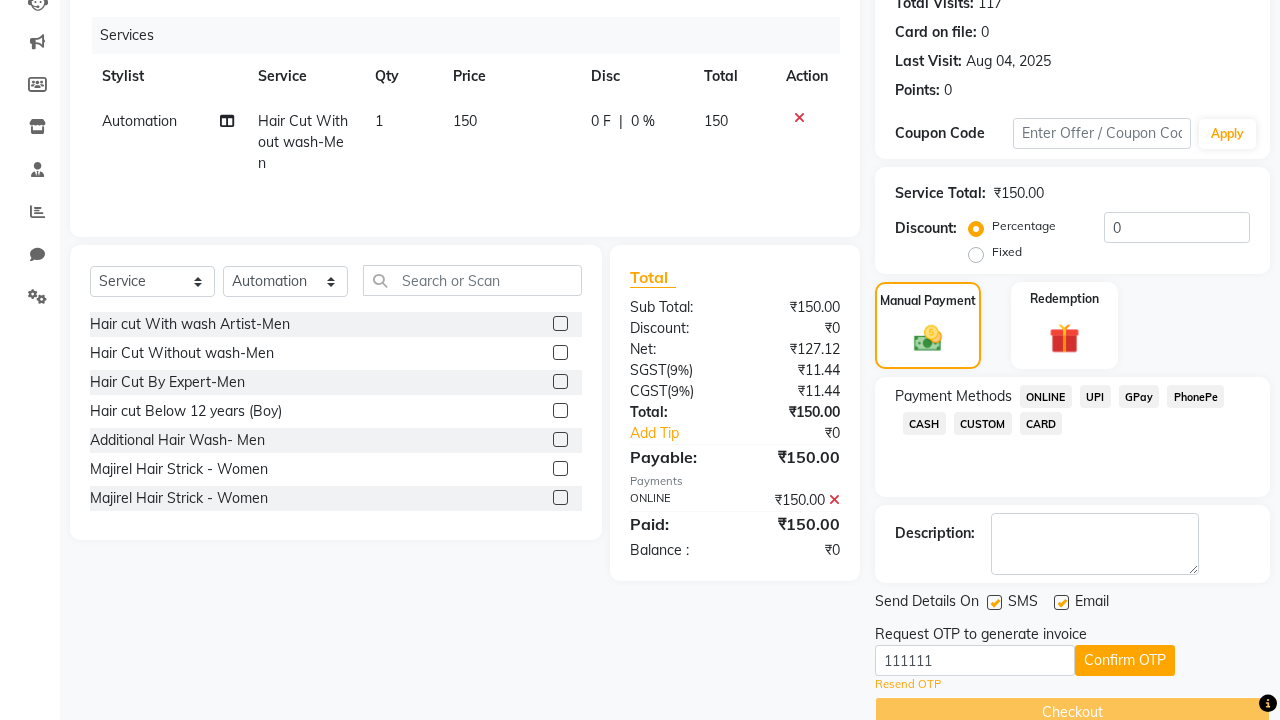 click at bounding box center [37, -195] 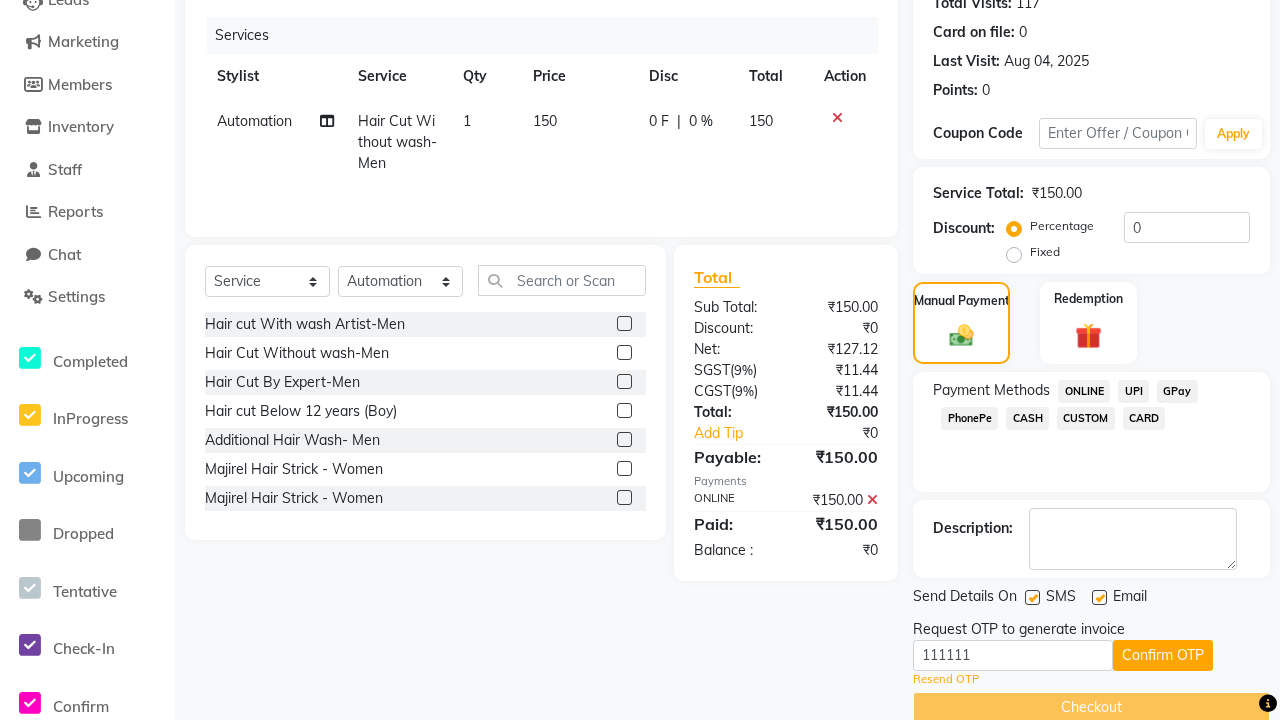 scroll, scrollTop: 0, scrollLeft: 0, axis: both 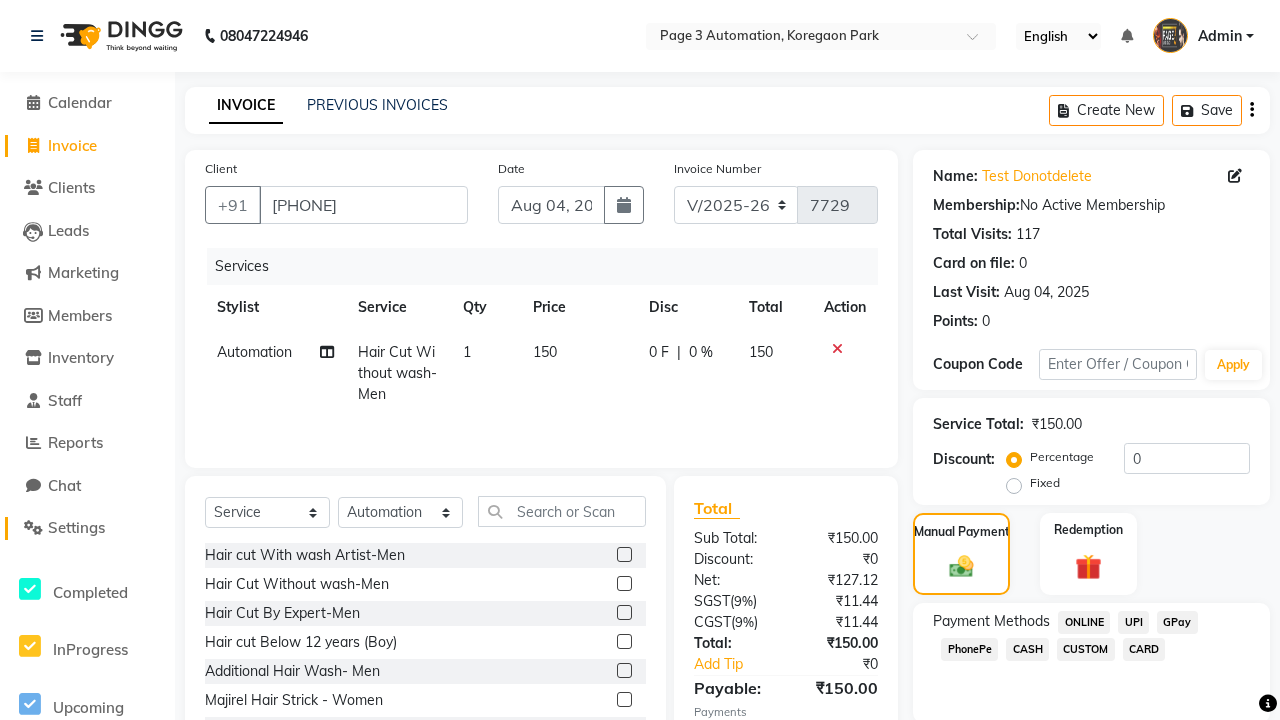 click on "Settings" 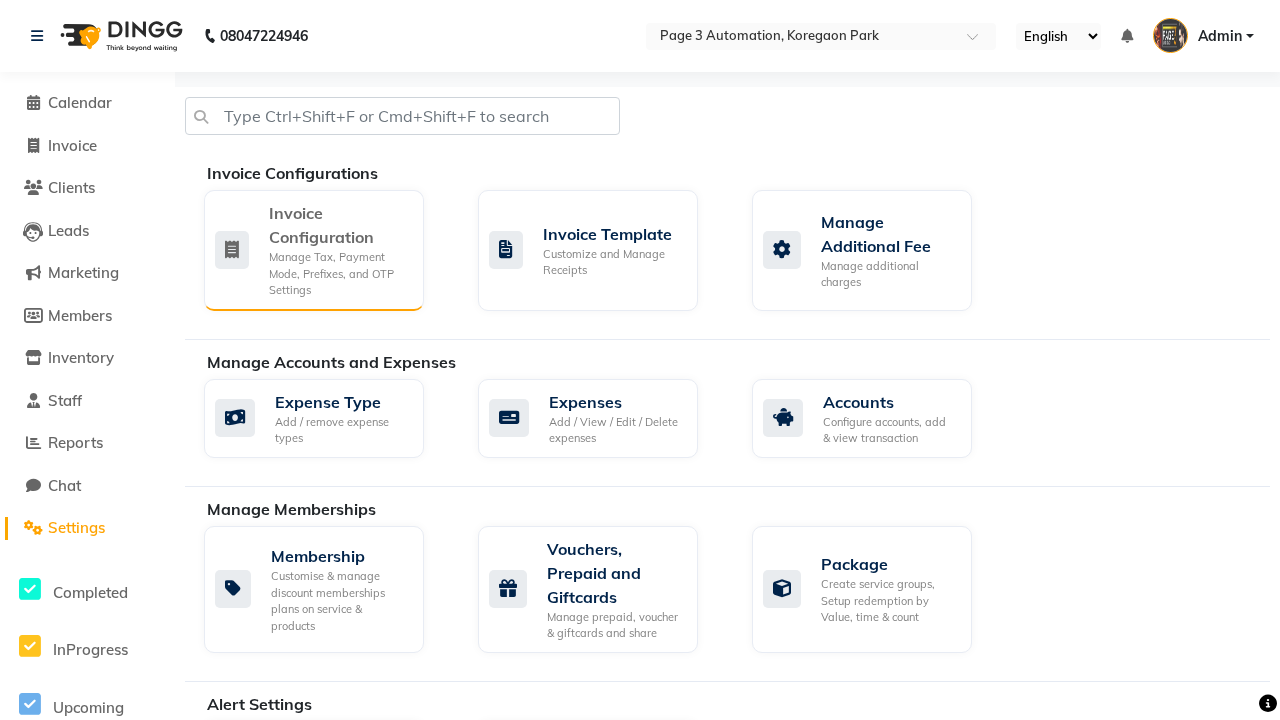 click on "Manage Tax, Payment Mode, Prefixes, and OTP Settings" 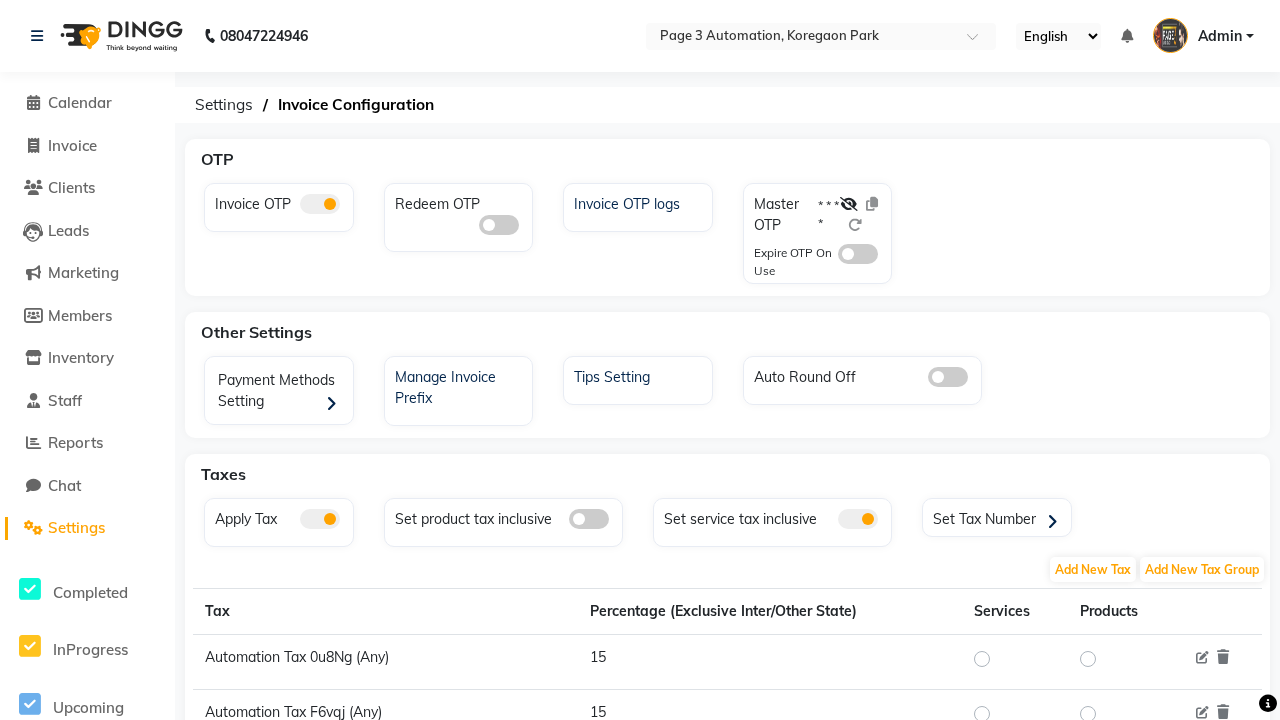click 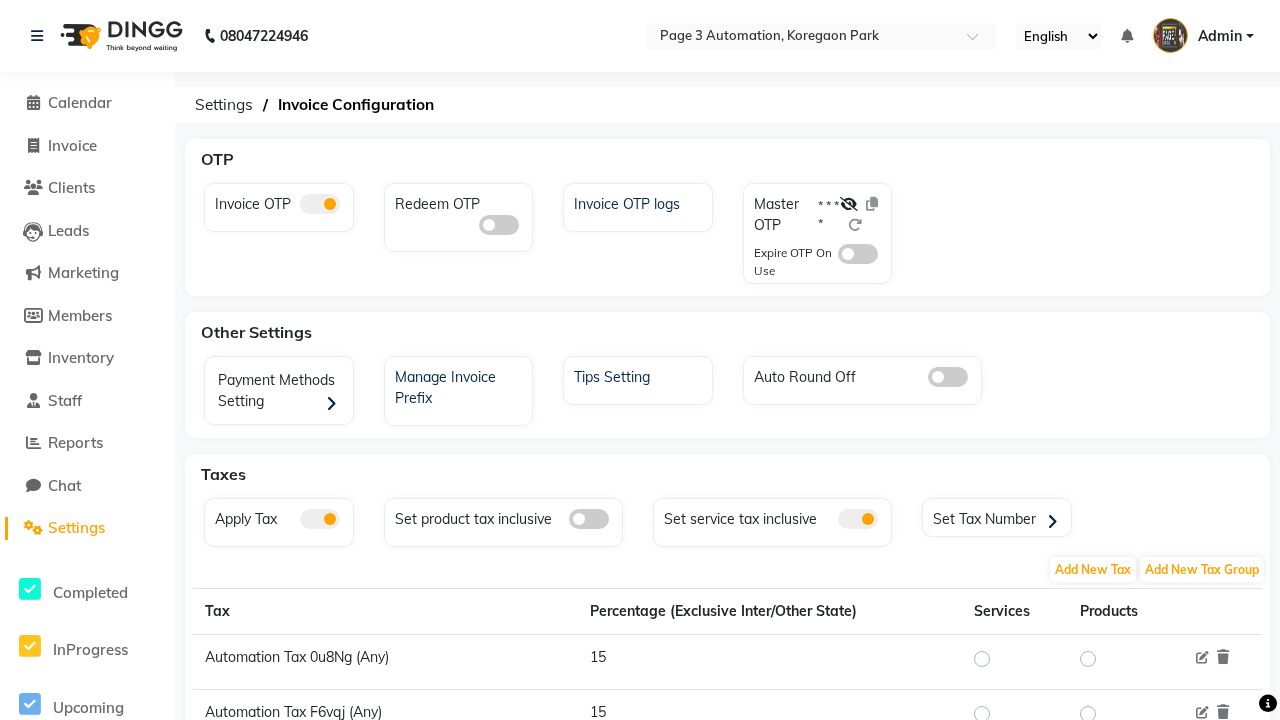 click 